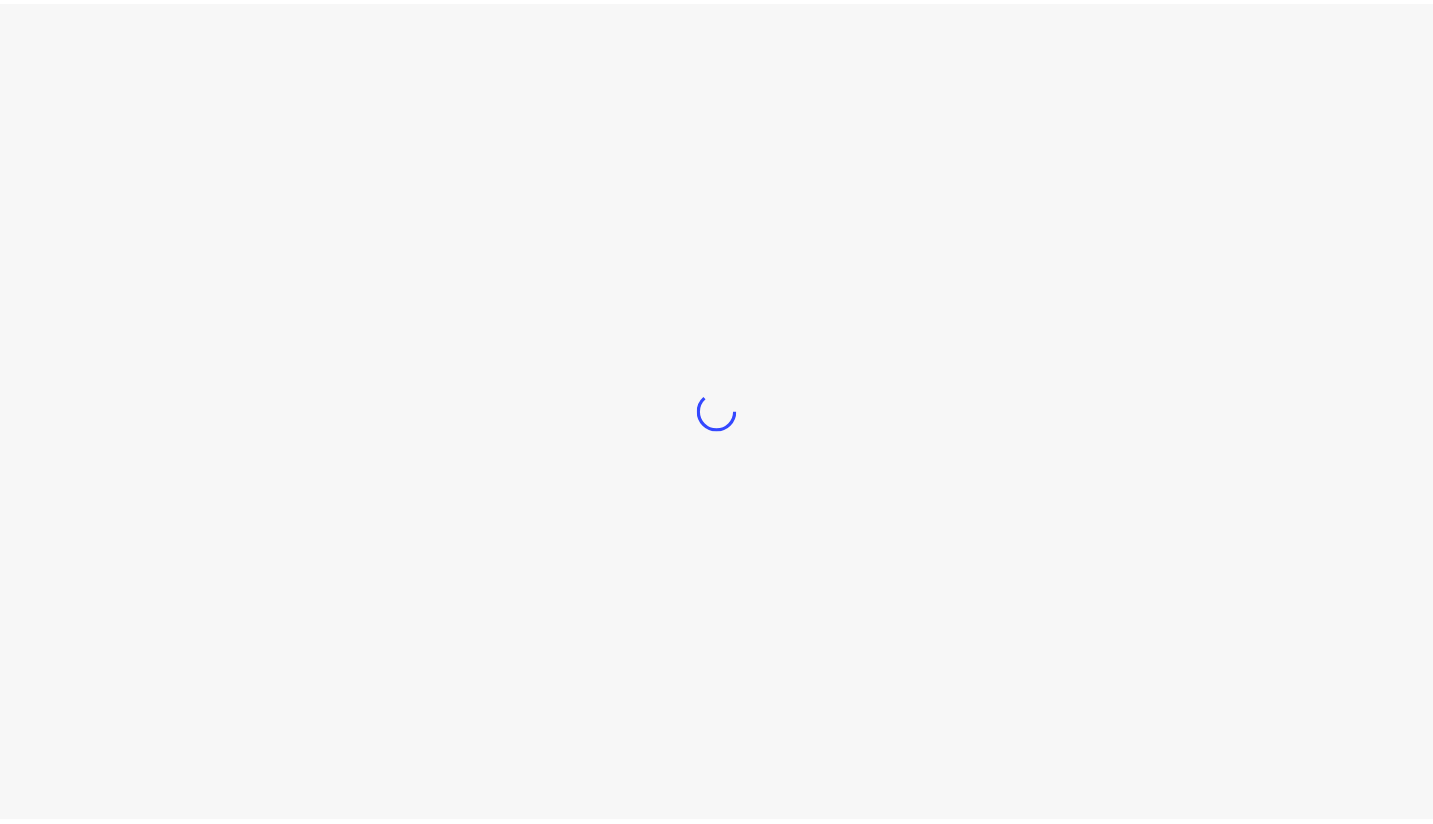scroll, scrollTop: 0, scrollLeft: 0, axis: both 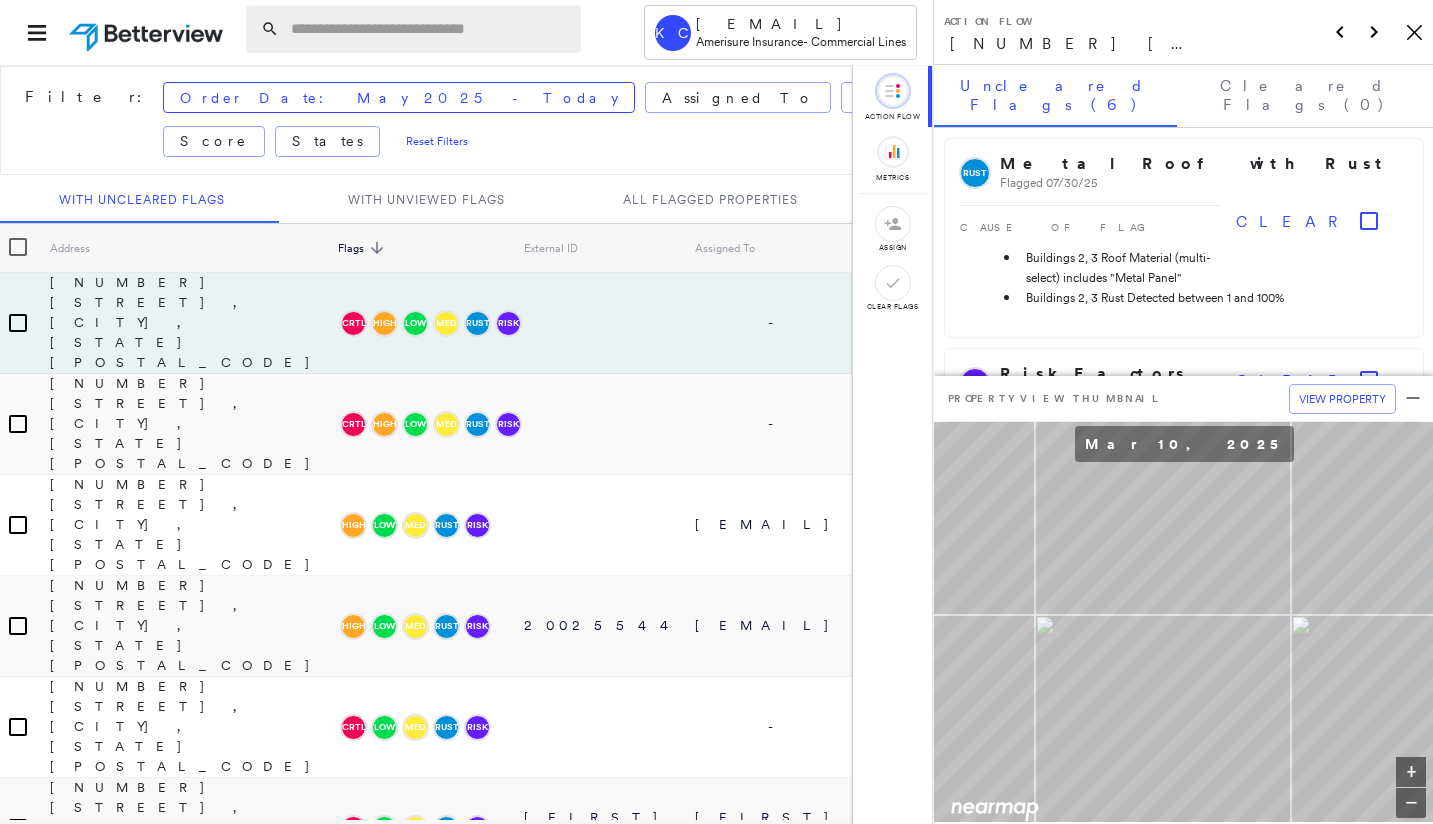 click at bounding box center (430, 29) 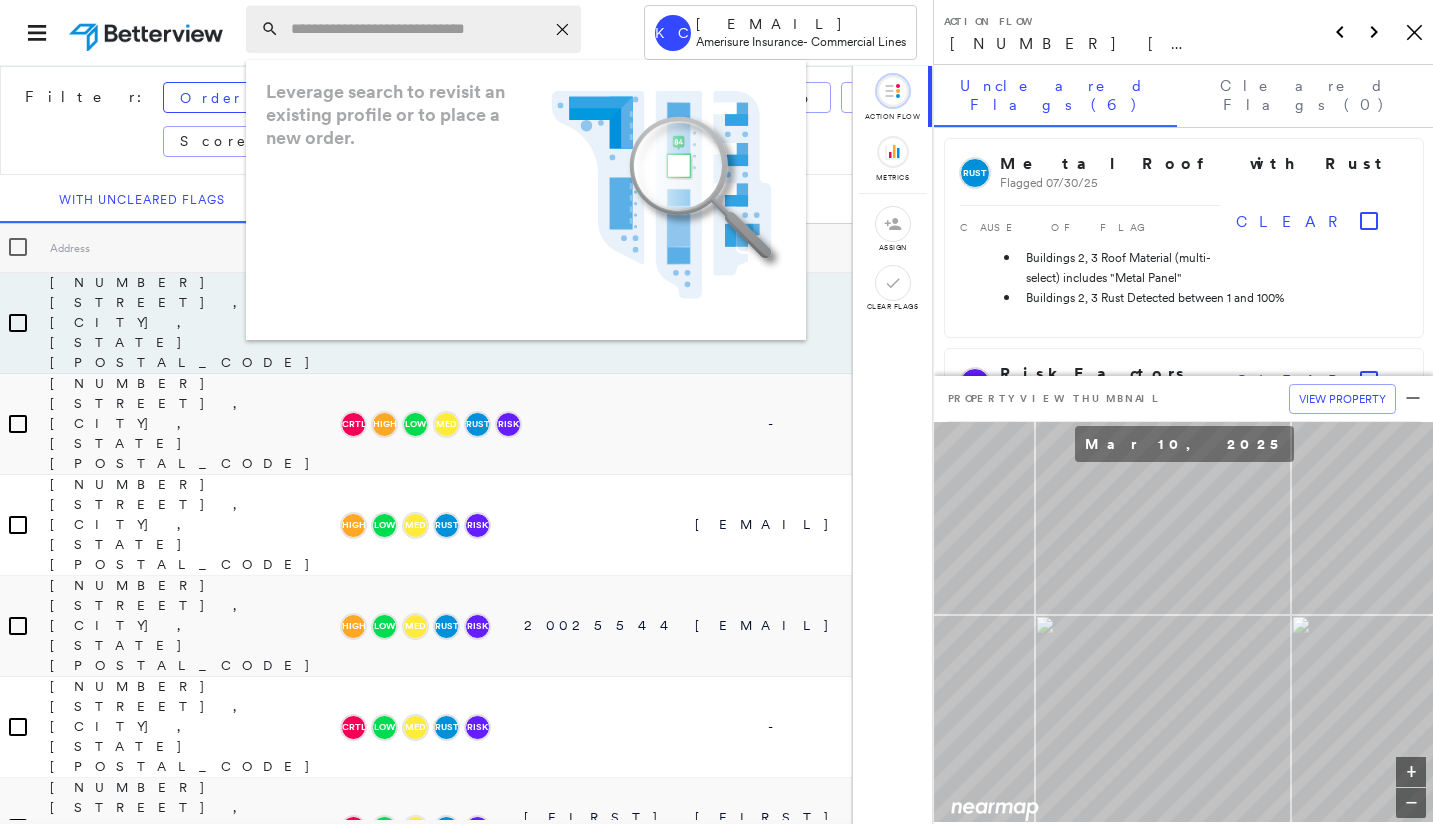 paste on "**********" 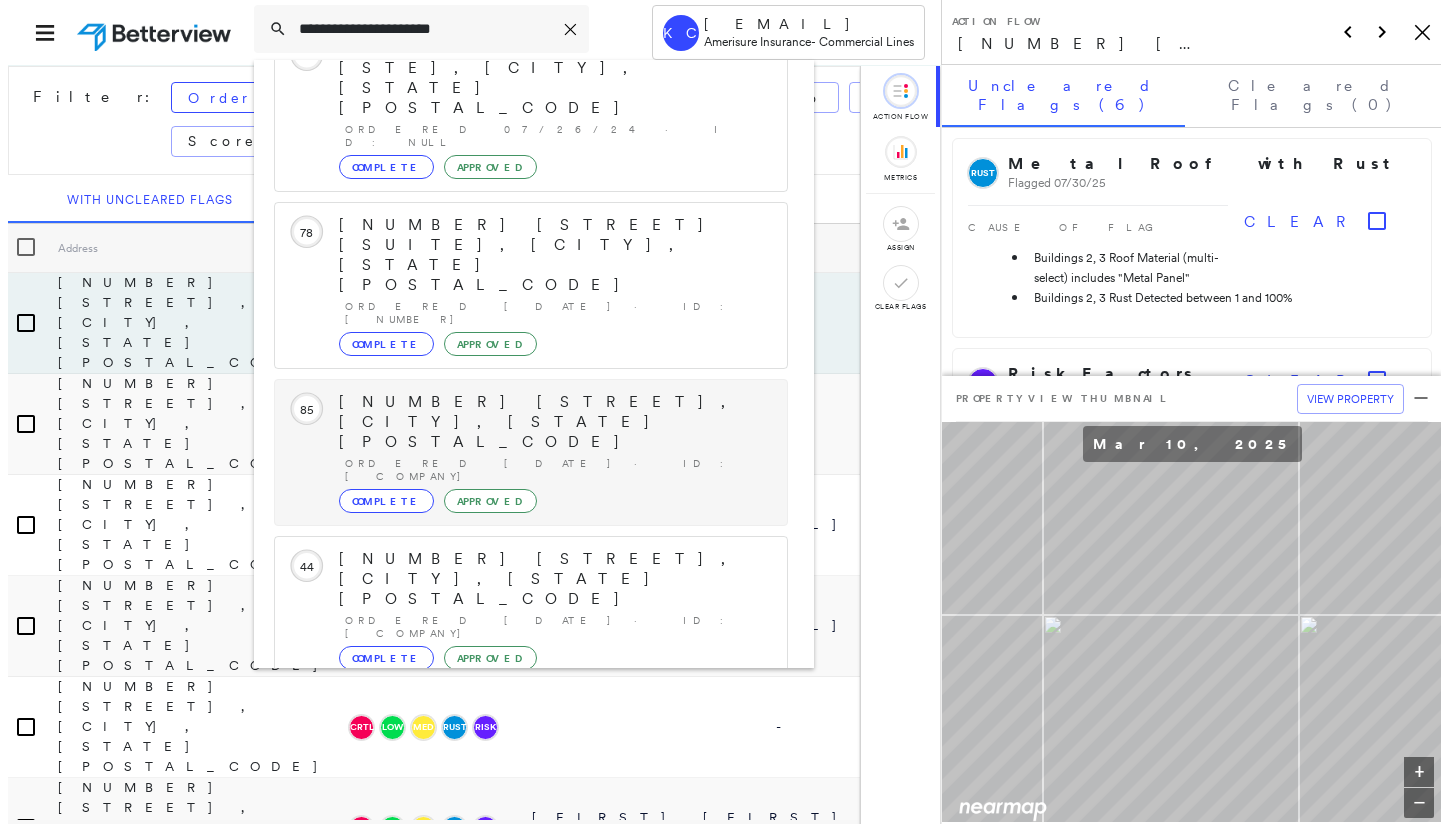 scroll, scrollTop: 258, scrollLeft: 0, axis: vertical 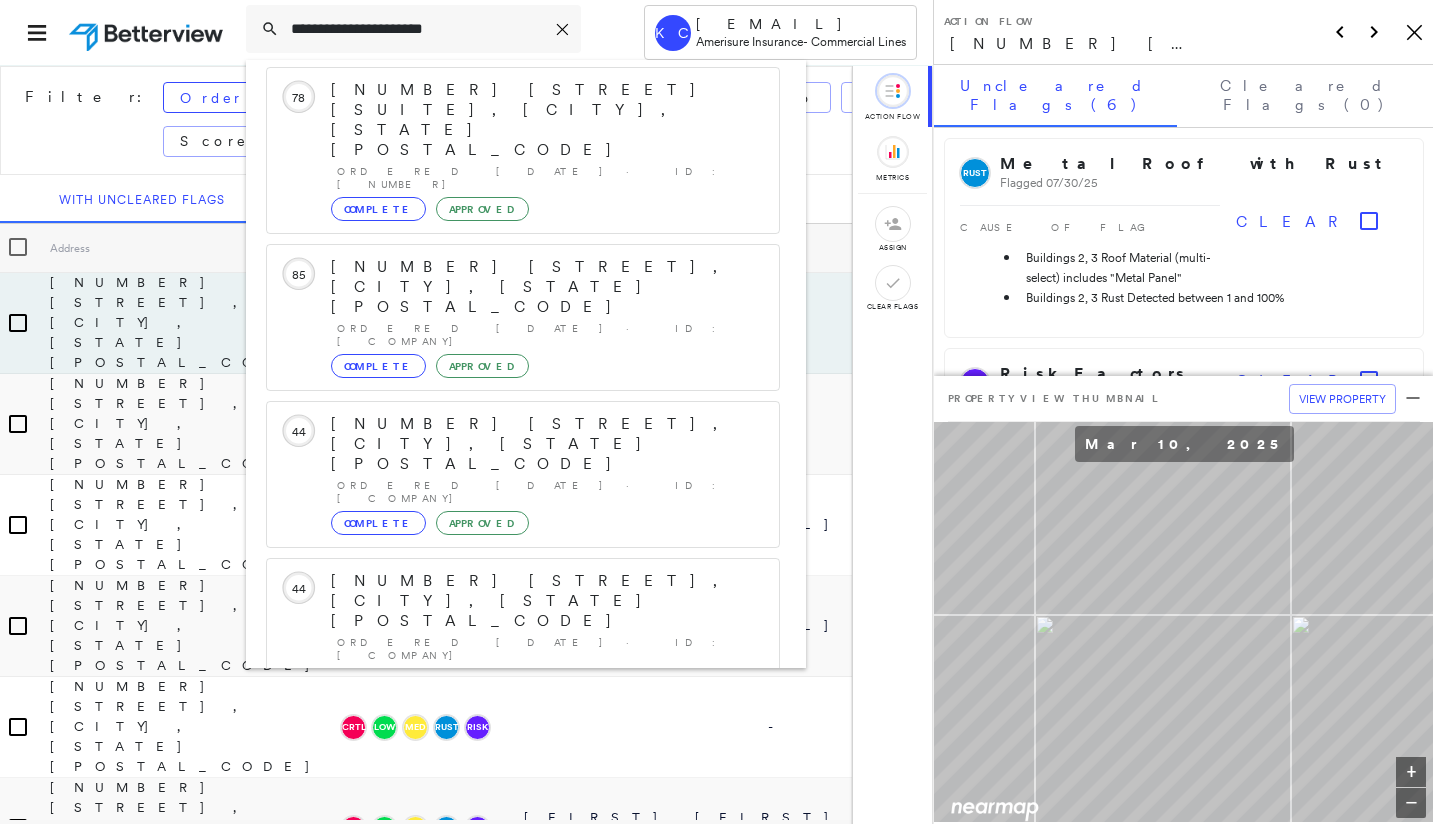 type on "**********" 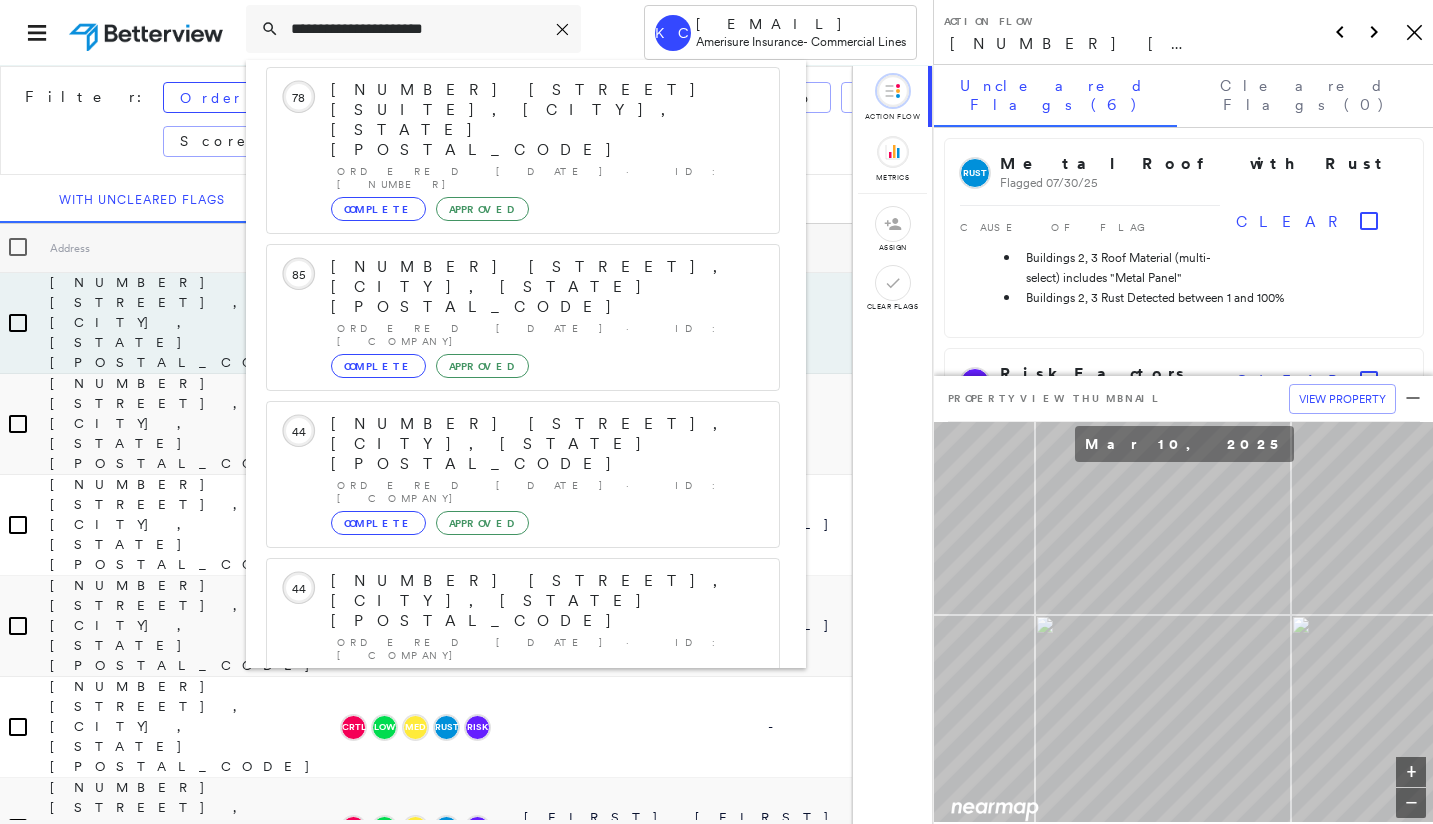 click on "[NUMBER] [STREET], [CITY], [STATE] [POSTAL_CODE]" at bounding box center [501, 893] 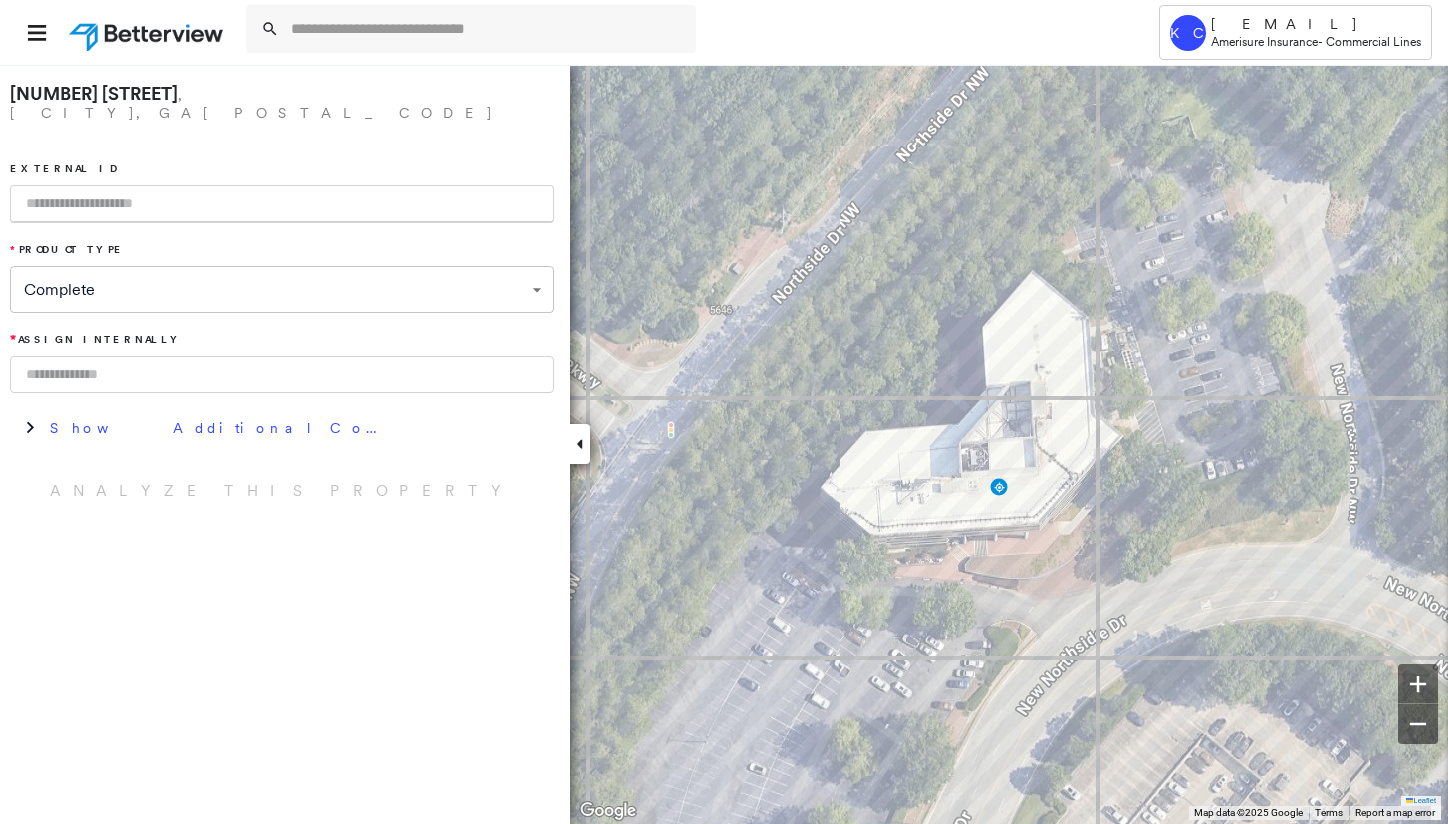 click at bounding box center (282, 374) 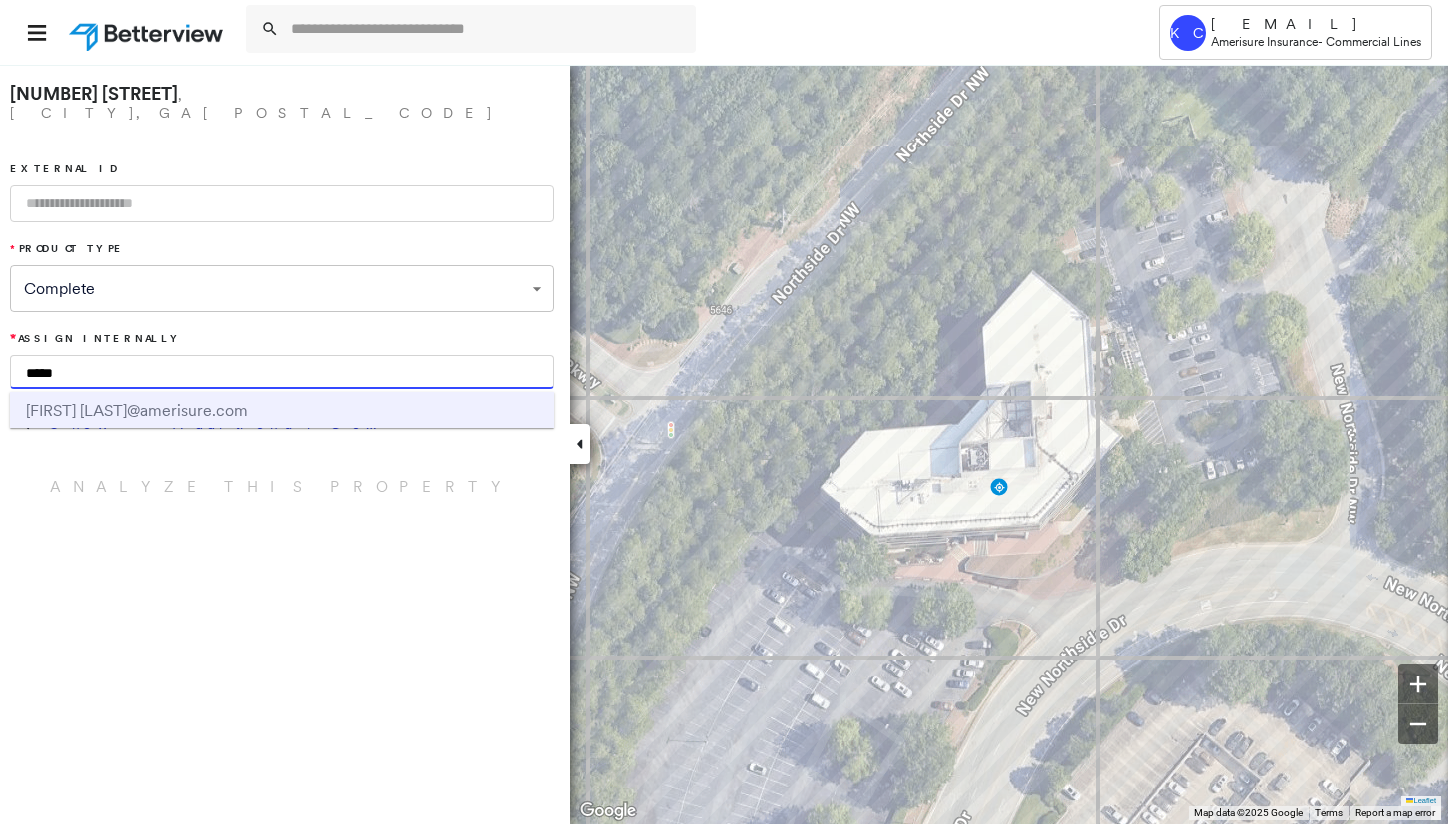 type on "*****" 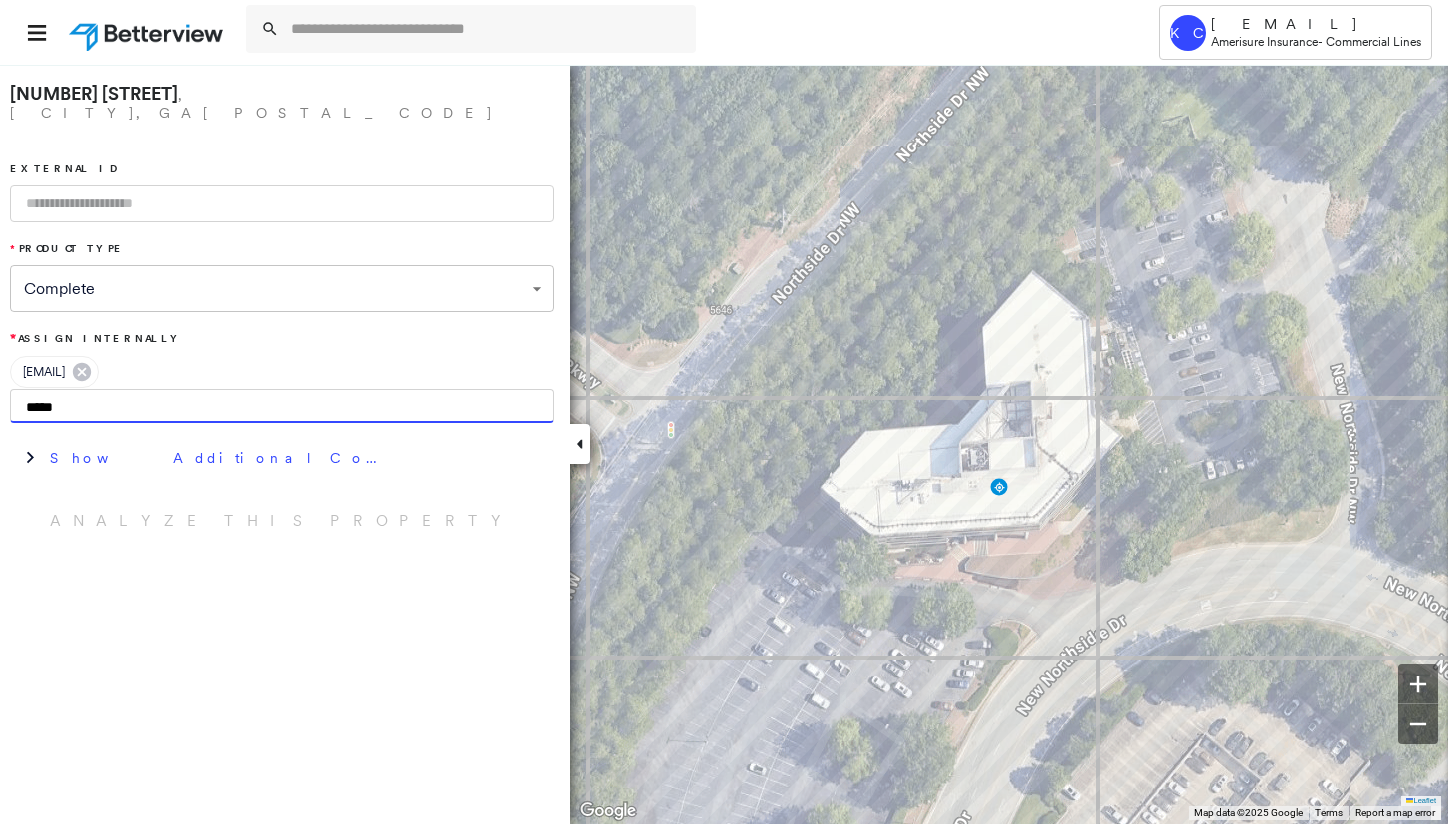 type 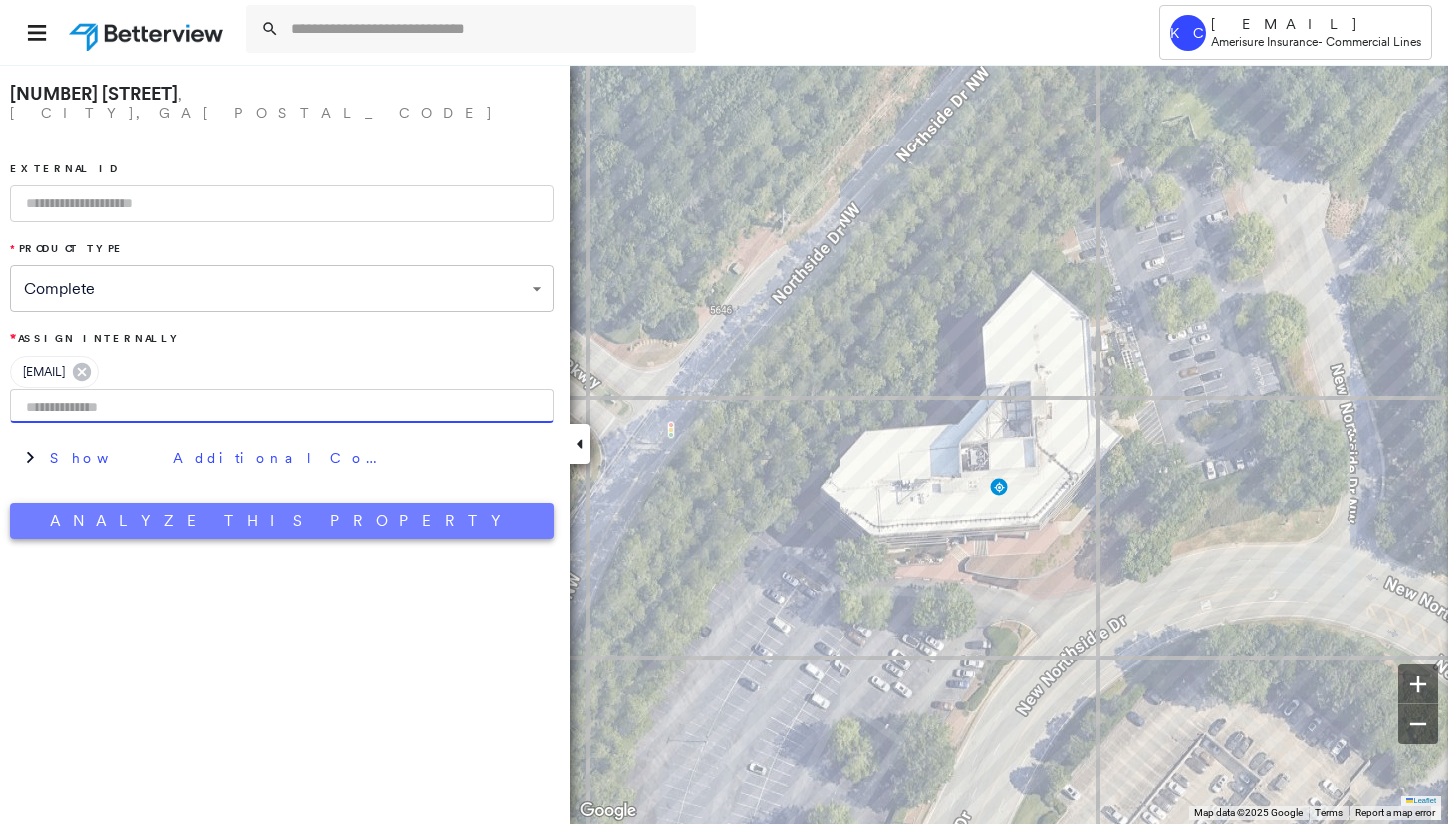 click on "Analyze This Property" at bounding box center (282, 521) 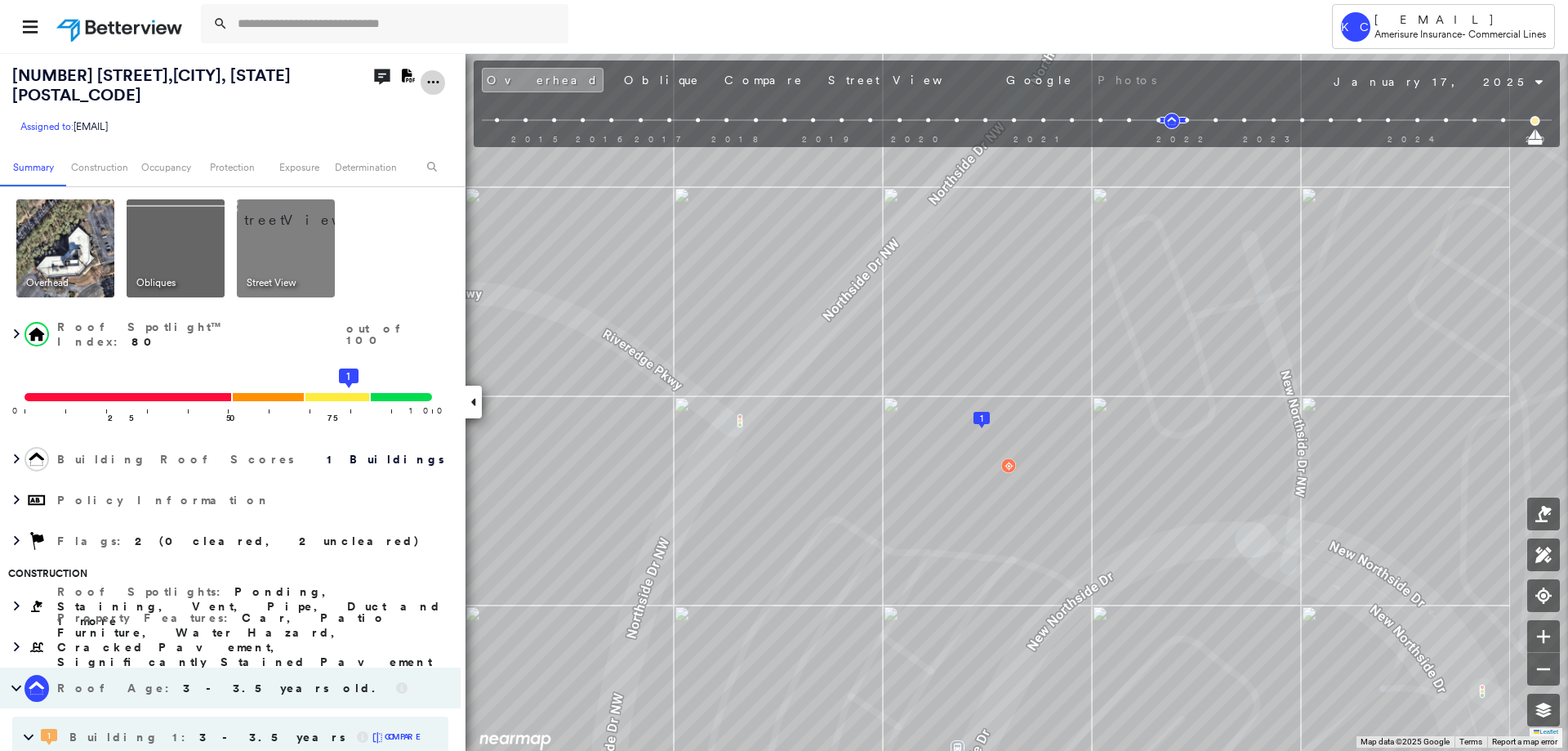 click 